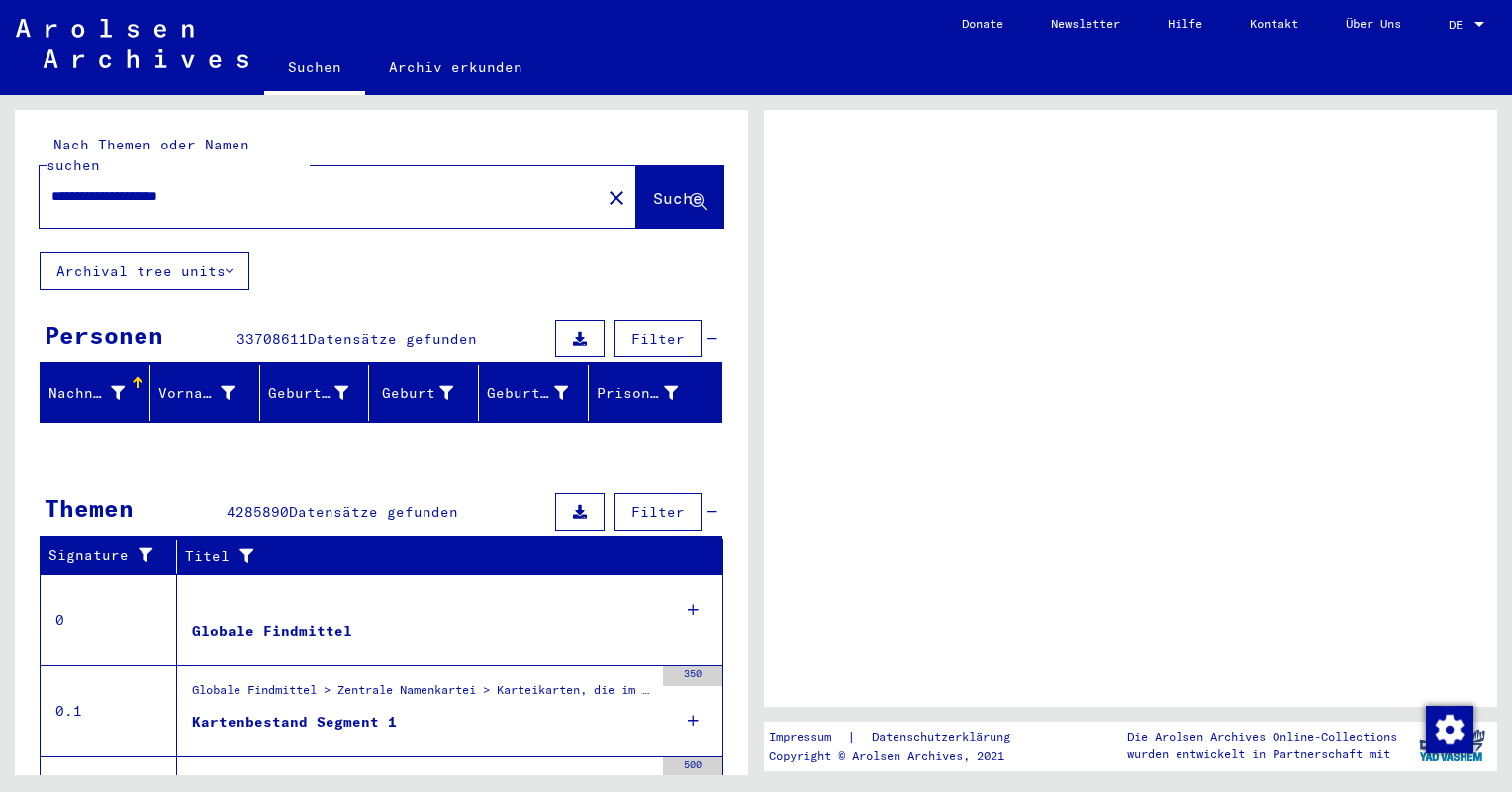scroll, scrollTop: 0, scrollLeft: 0, axis: both 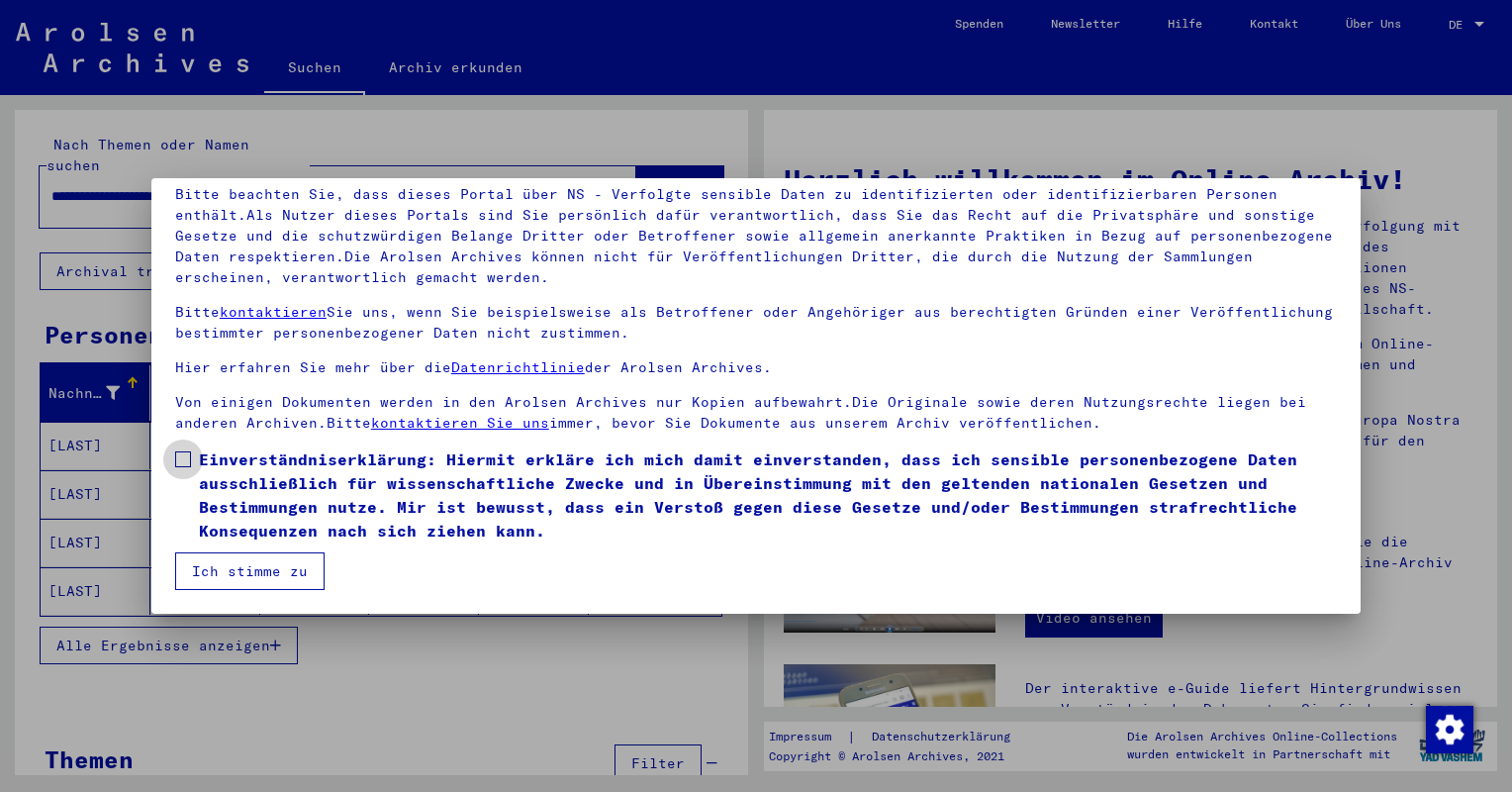 click on "Einverständniserklärung: Hiermit erkläre ich mich damit einverstanden, dass ich sensible personenbezogene Daten ausschließlich für wissenschaftliche Zwecke und in Übereinstimmung mit den geltenden nationalen Gesetzen und Bestimmungen nutze. Mir ist bewusst, dass ein Verstoß gegen diese Gesetze und/oder Bestimmungen strafrechtliche Konsequenzen nach sich ziehen kann." at bounding box center (768, 495) 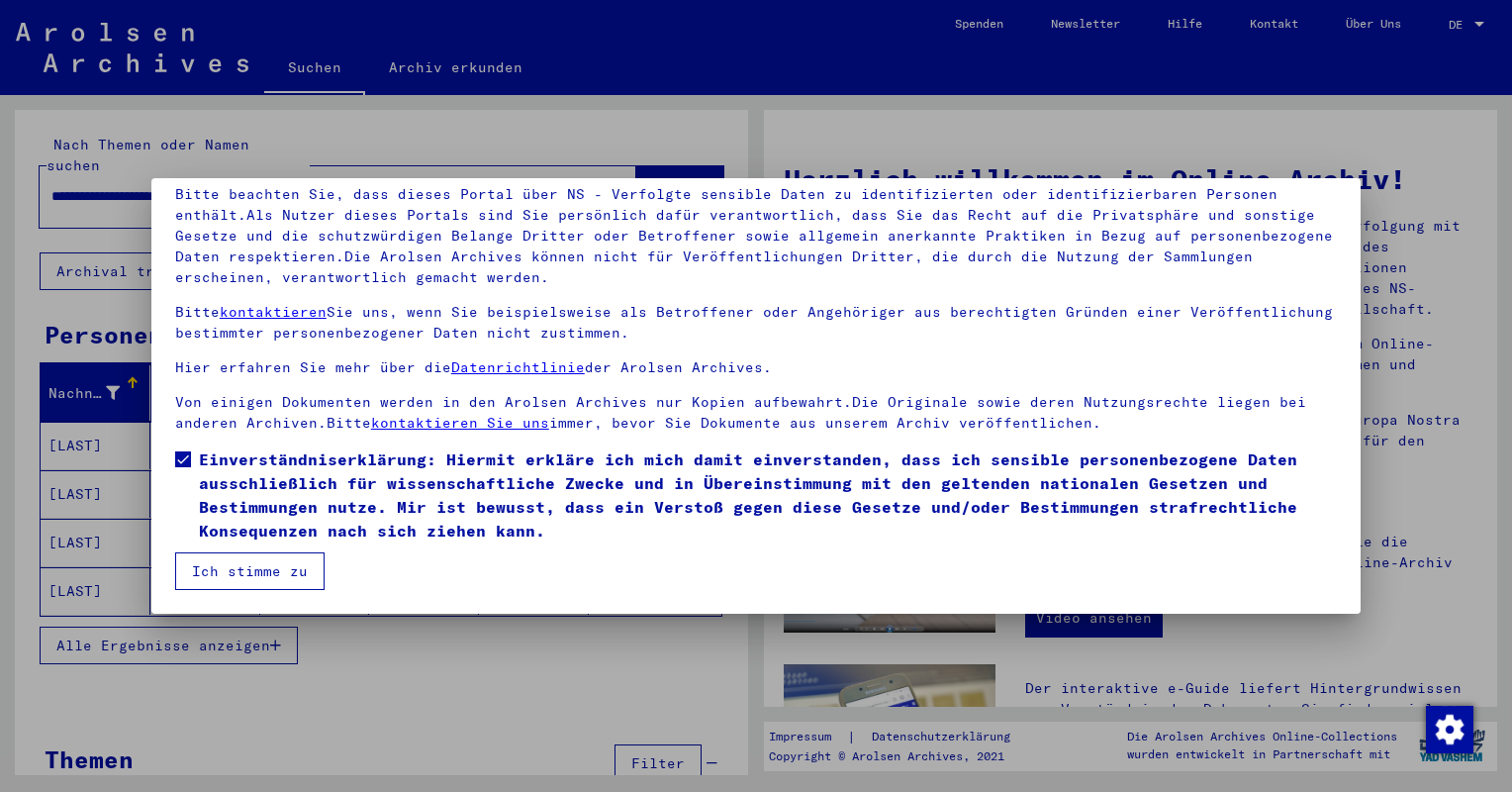 click on "Ich stimme zu" at bounding box center [249, 571] 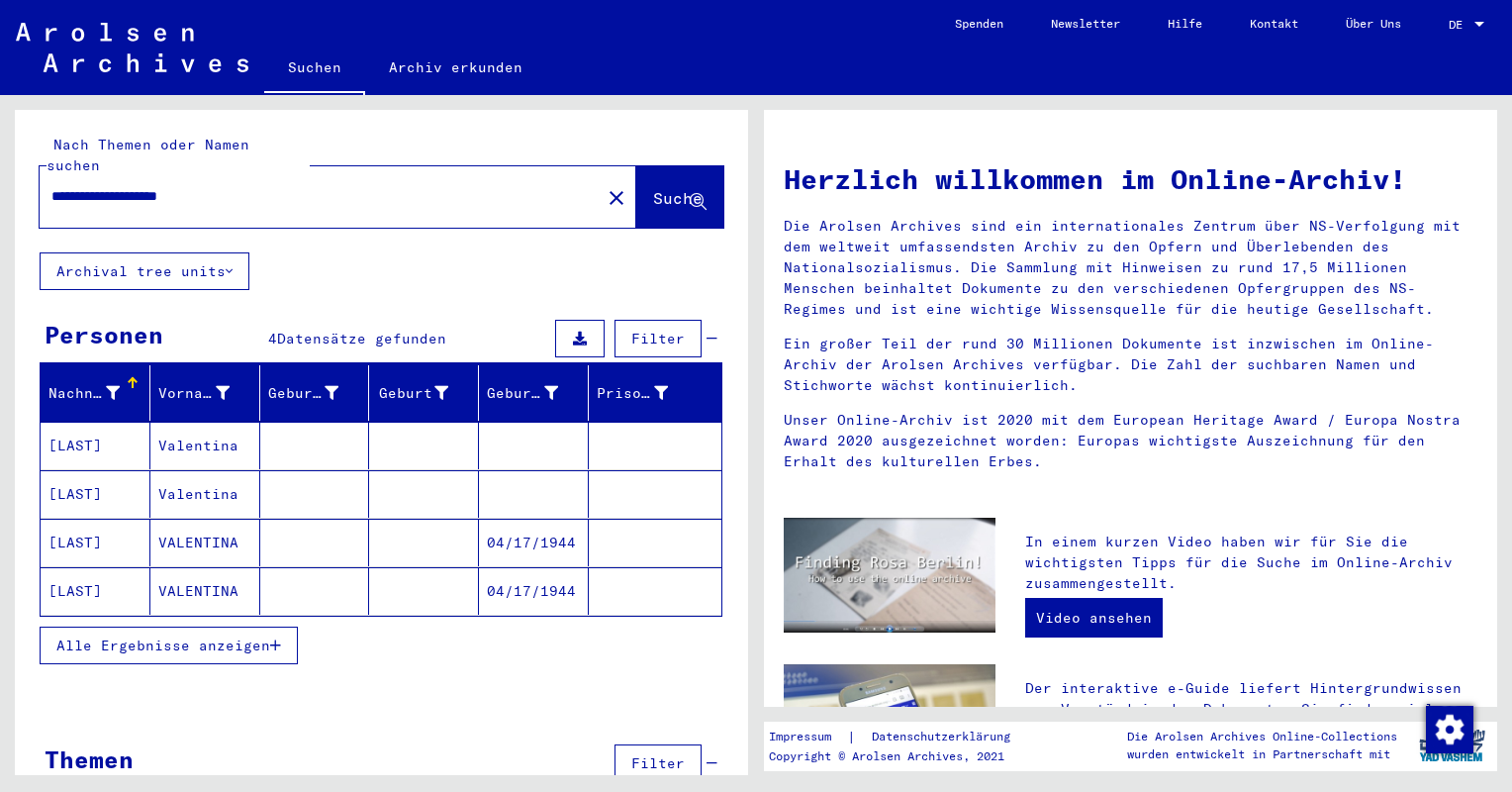 click on "VALENTINA" at bounding box center [205, 591] 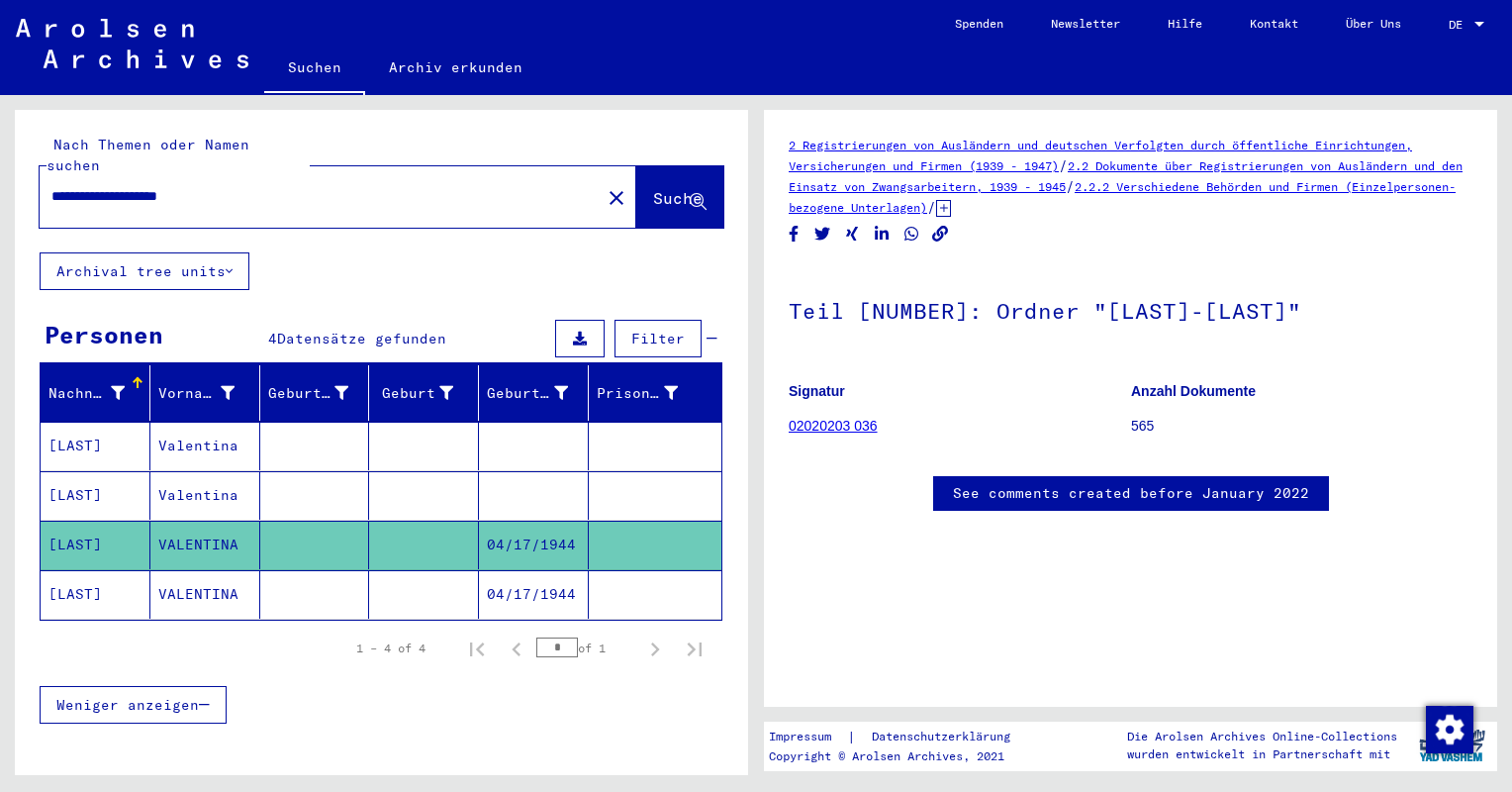 scroll, scrollTop: 0, scrollLeft: 0, axis: both 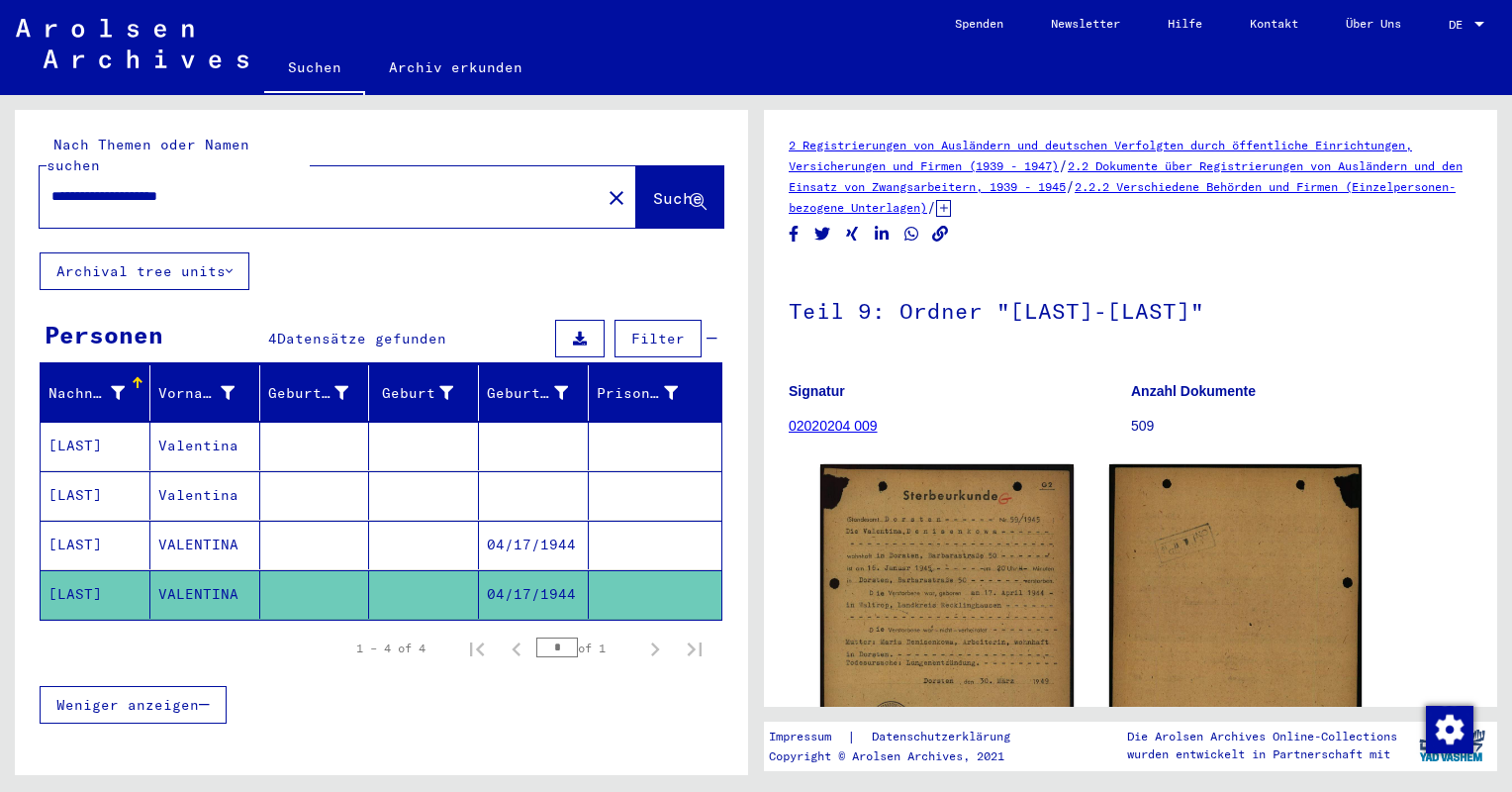 click at bounding box center (424, 594) 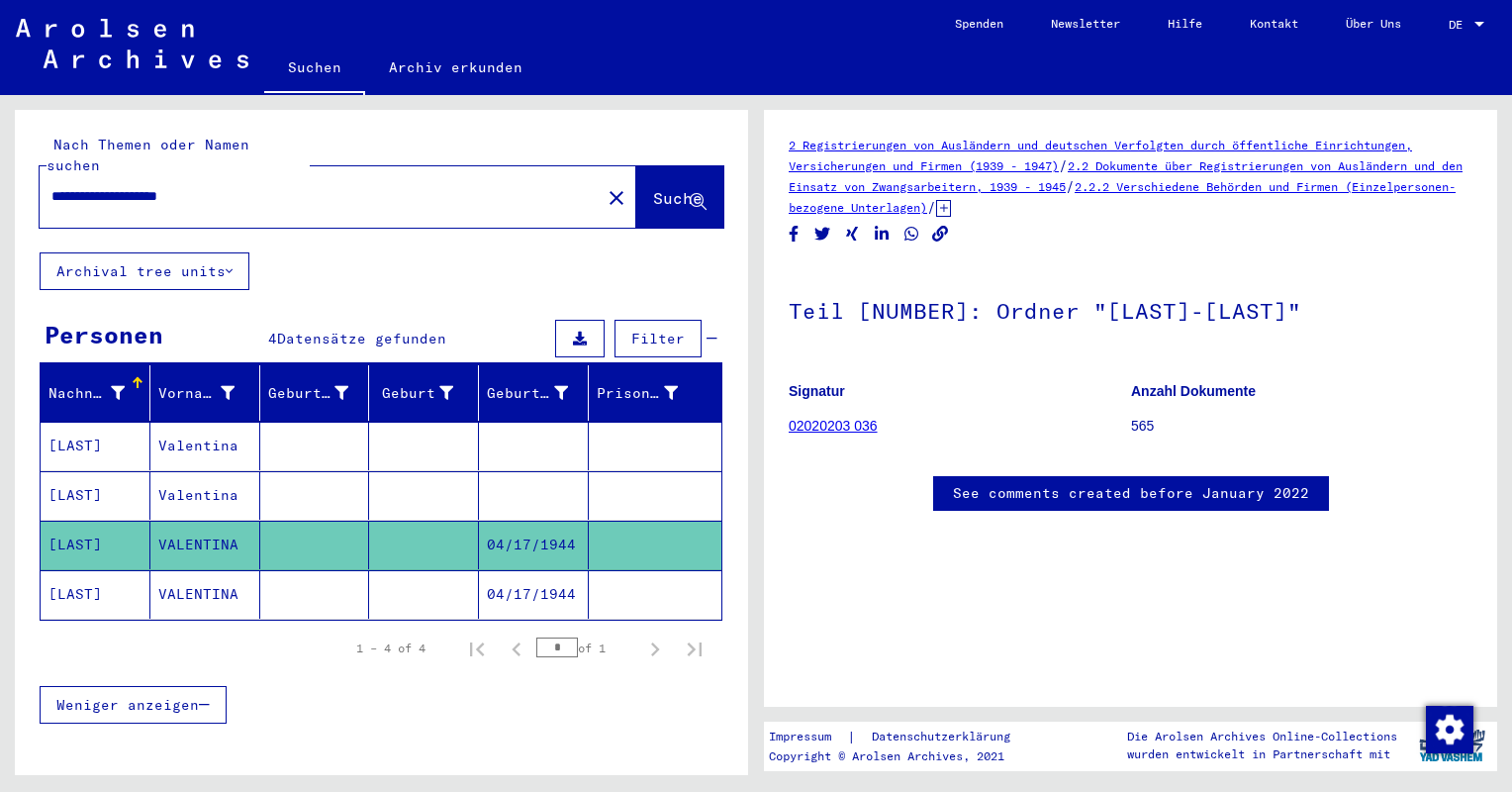 scroll, scrollTop: 0, scrollLeft: 0, axis: both 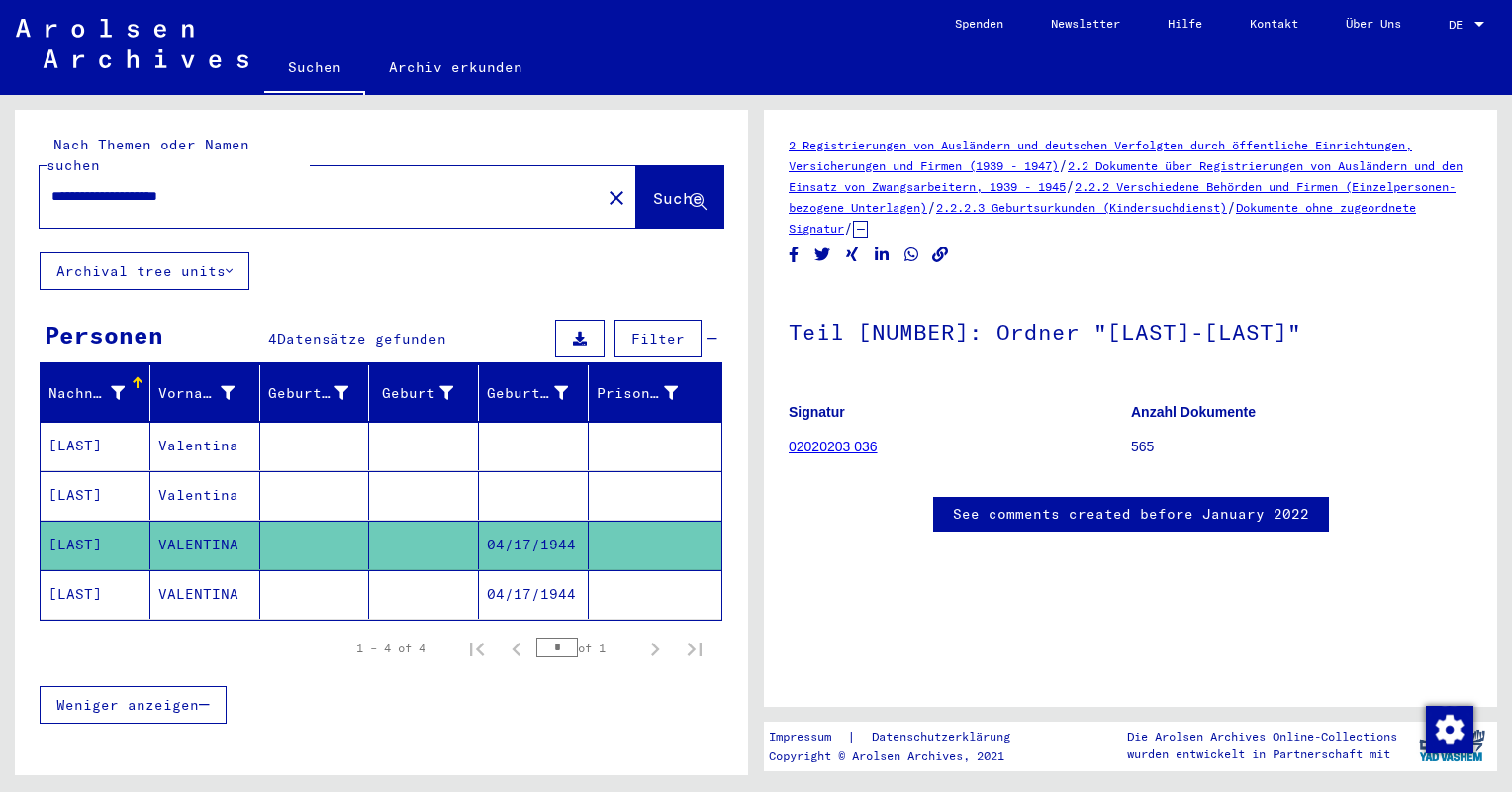 click at bounding box center [315, 544] 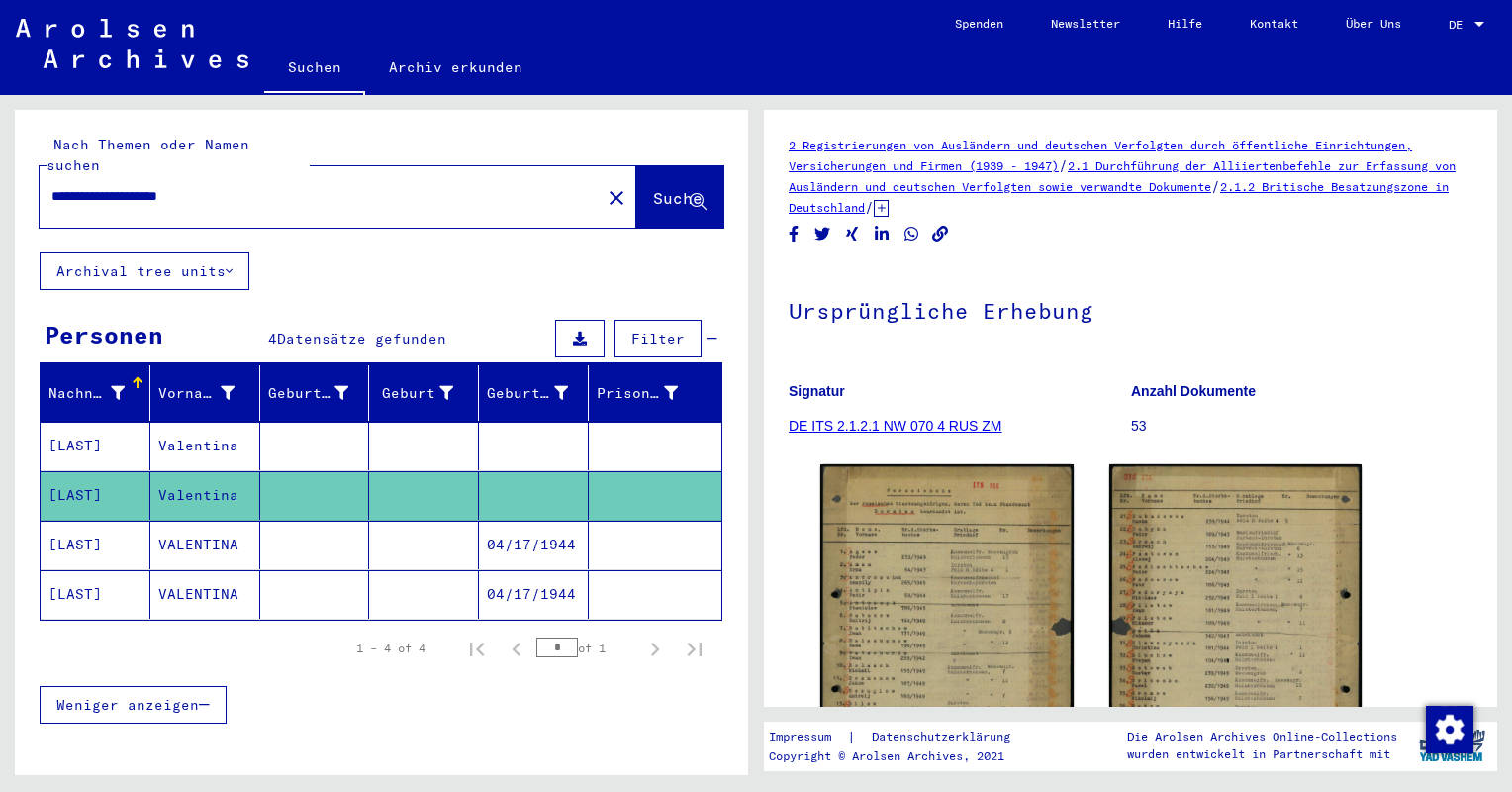 scroll, scrollTop: 0, scrollLeft: 0, axis: both 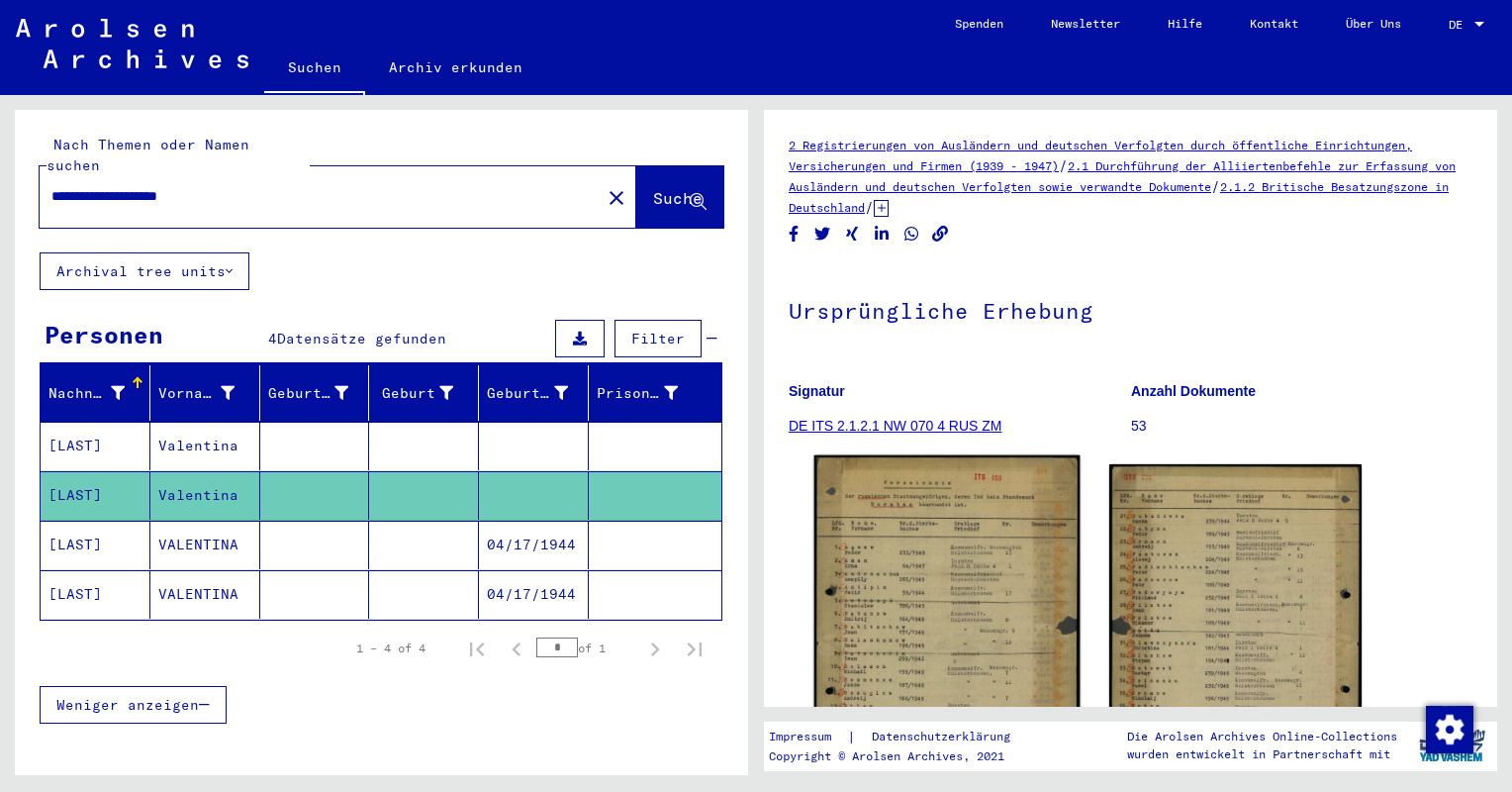 click 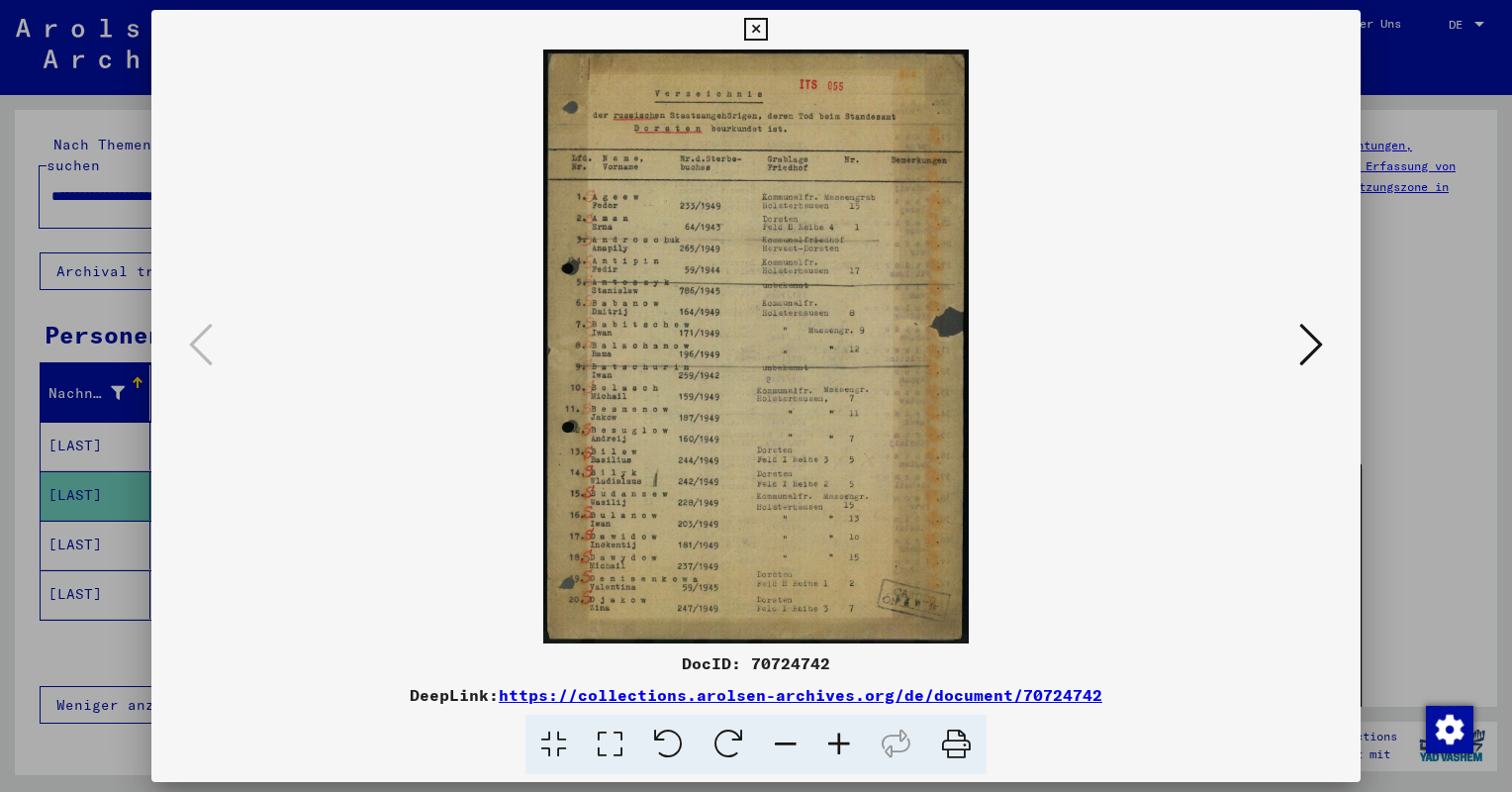 click at bounding box center [756, 396] 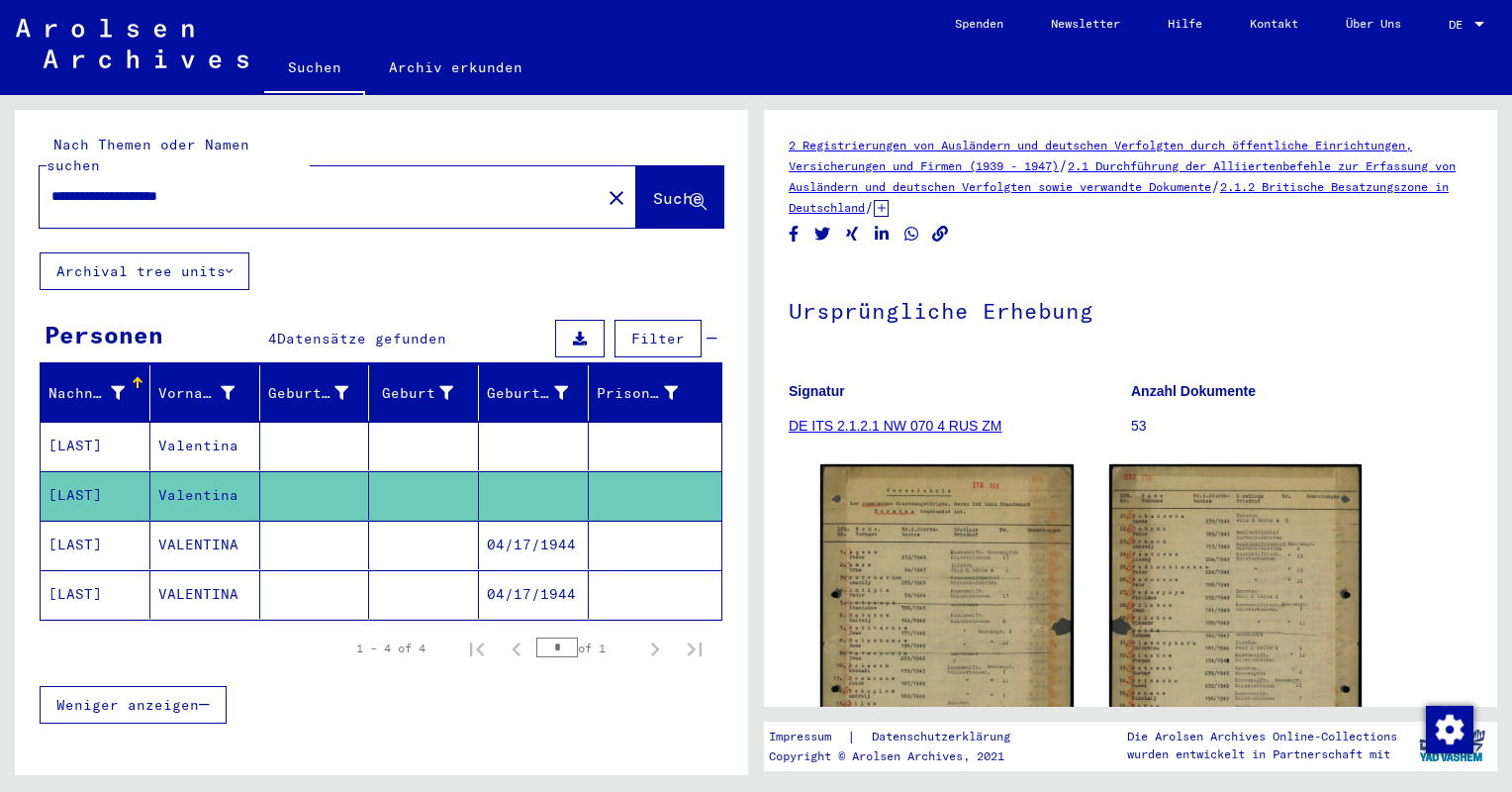 click at bounding box center (315, 495) 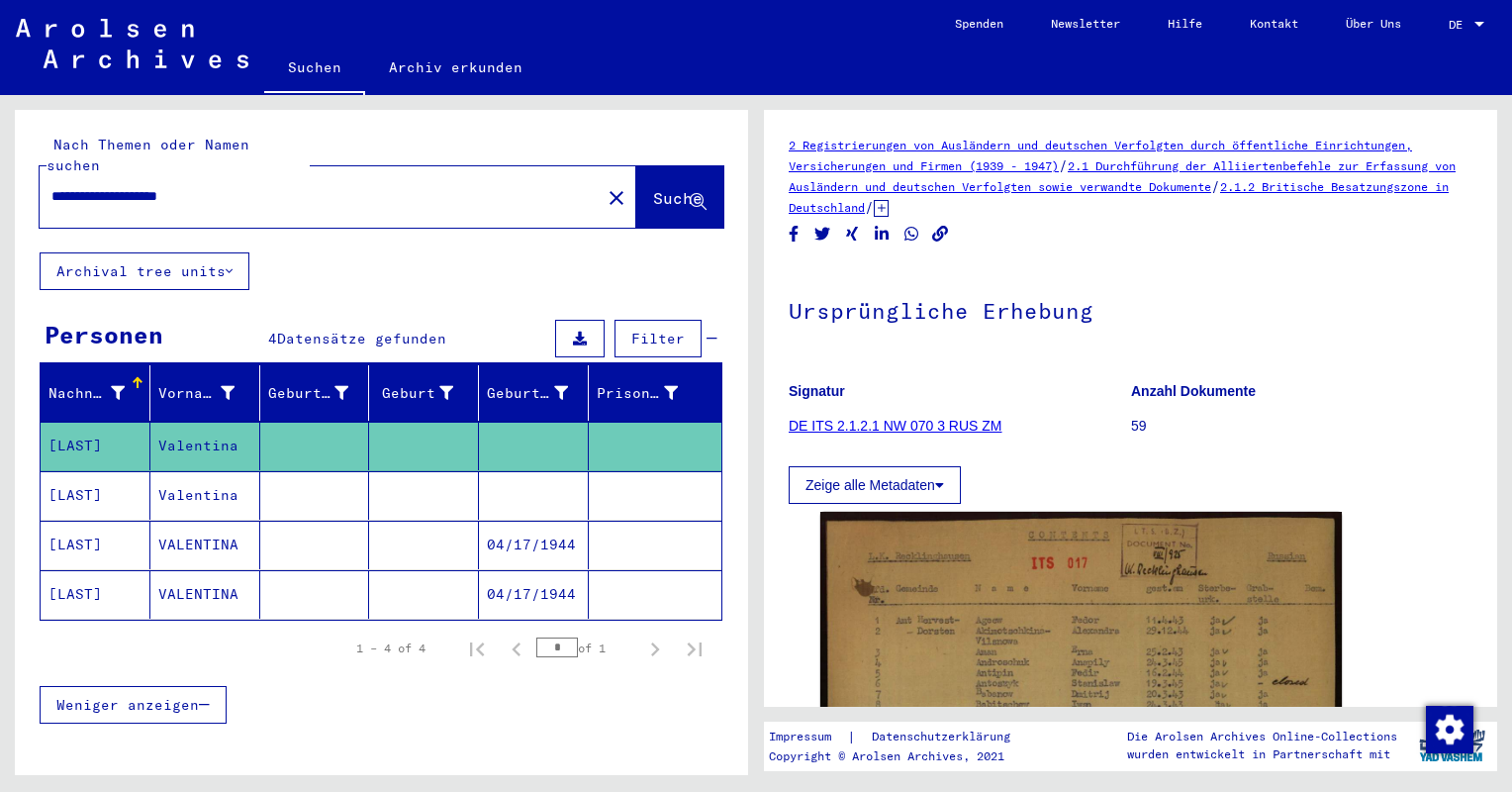 scroll, scrollTop: 0, scrollLeft: 0, axis: both 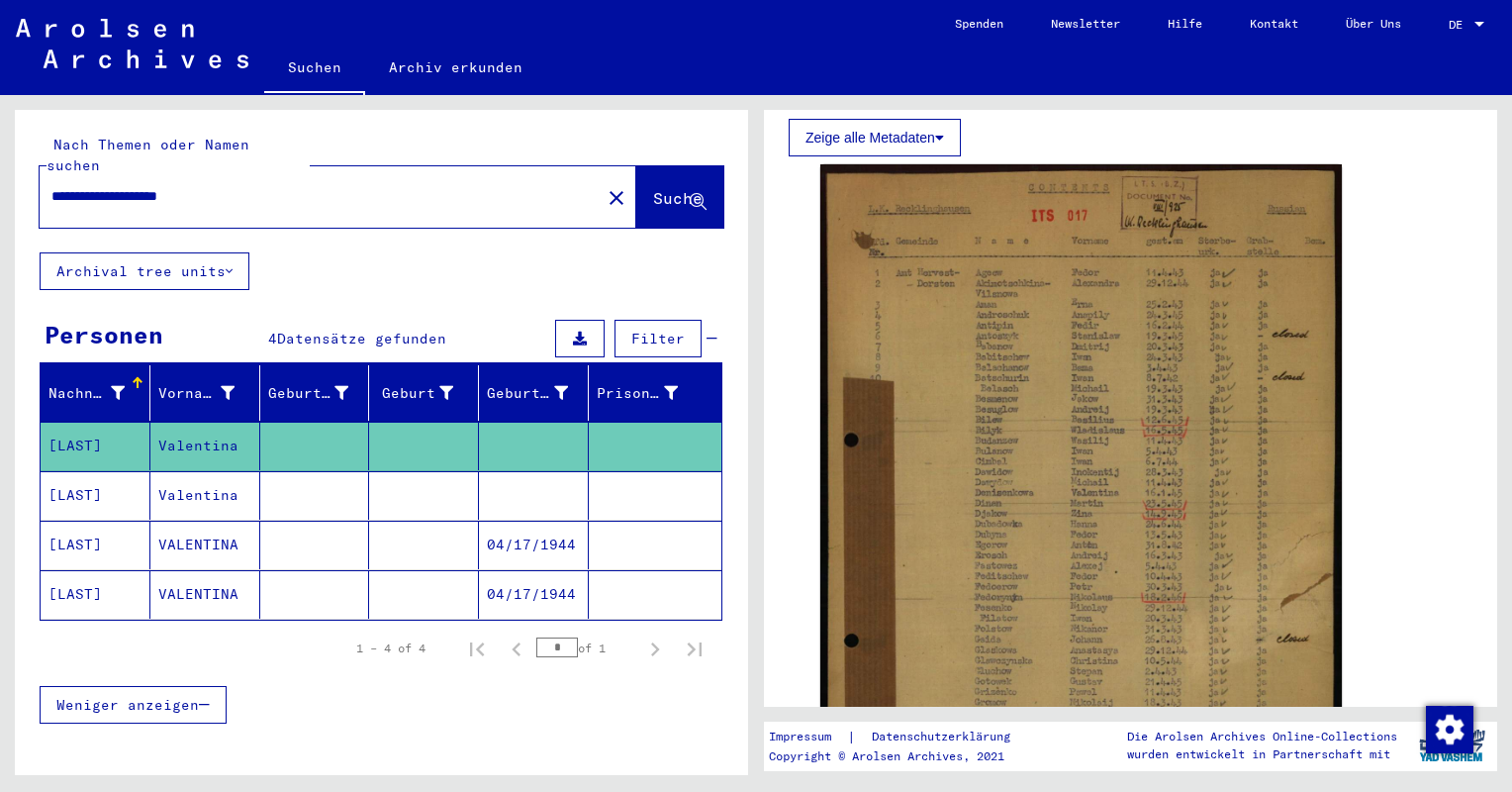 click at bounding box center (424, 594) 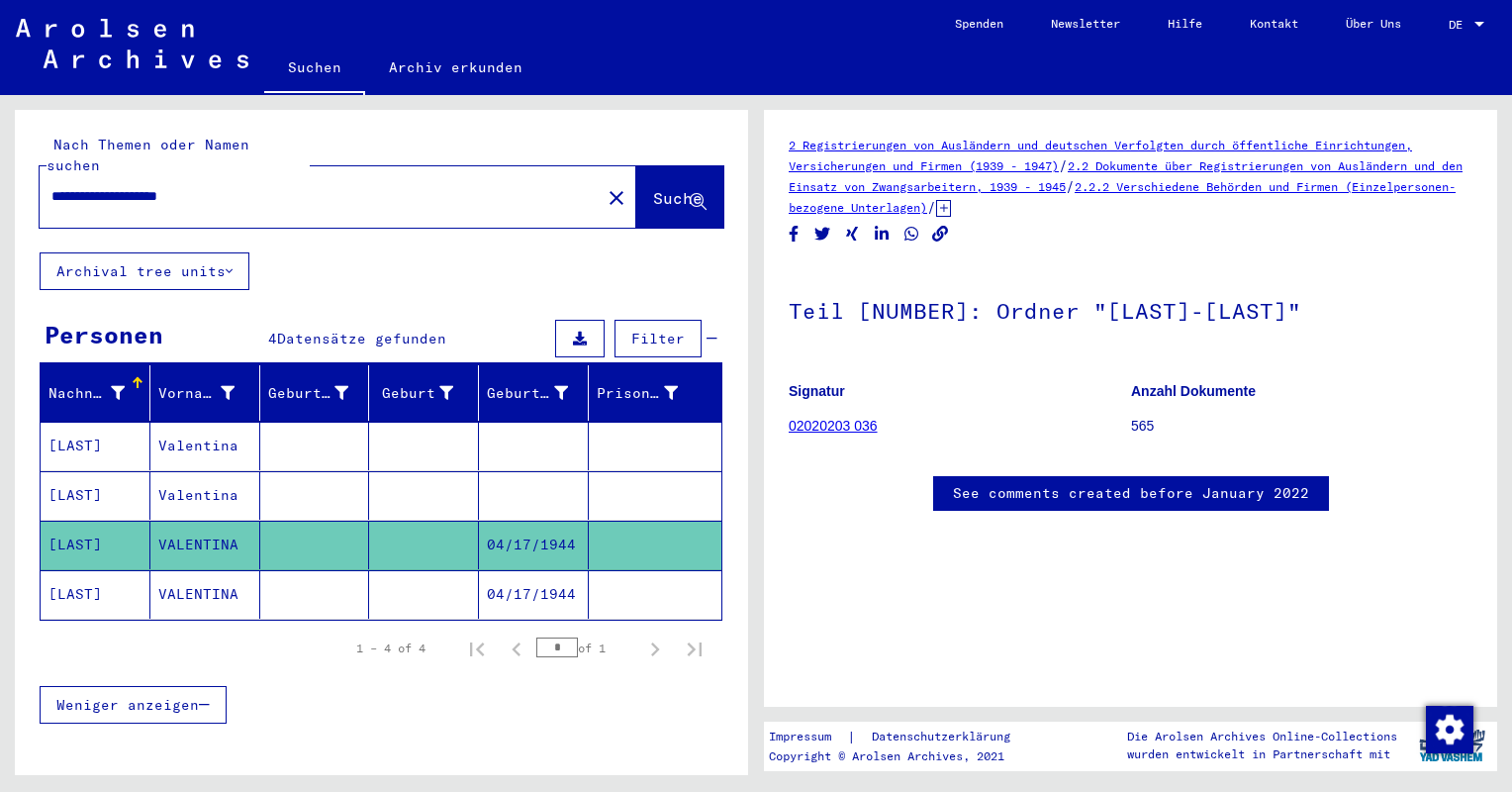scroll, scrollTop: 0, scrollLeft: 0, axis: both 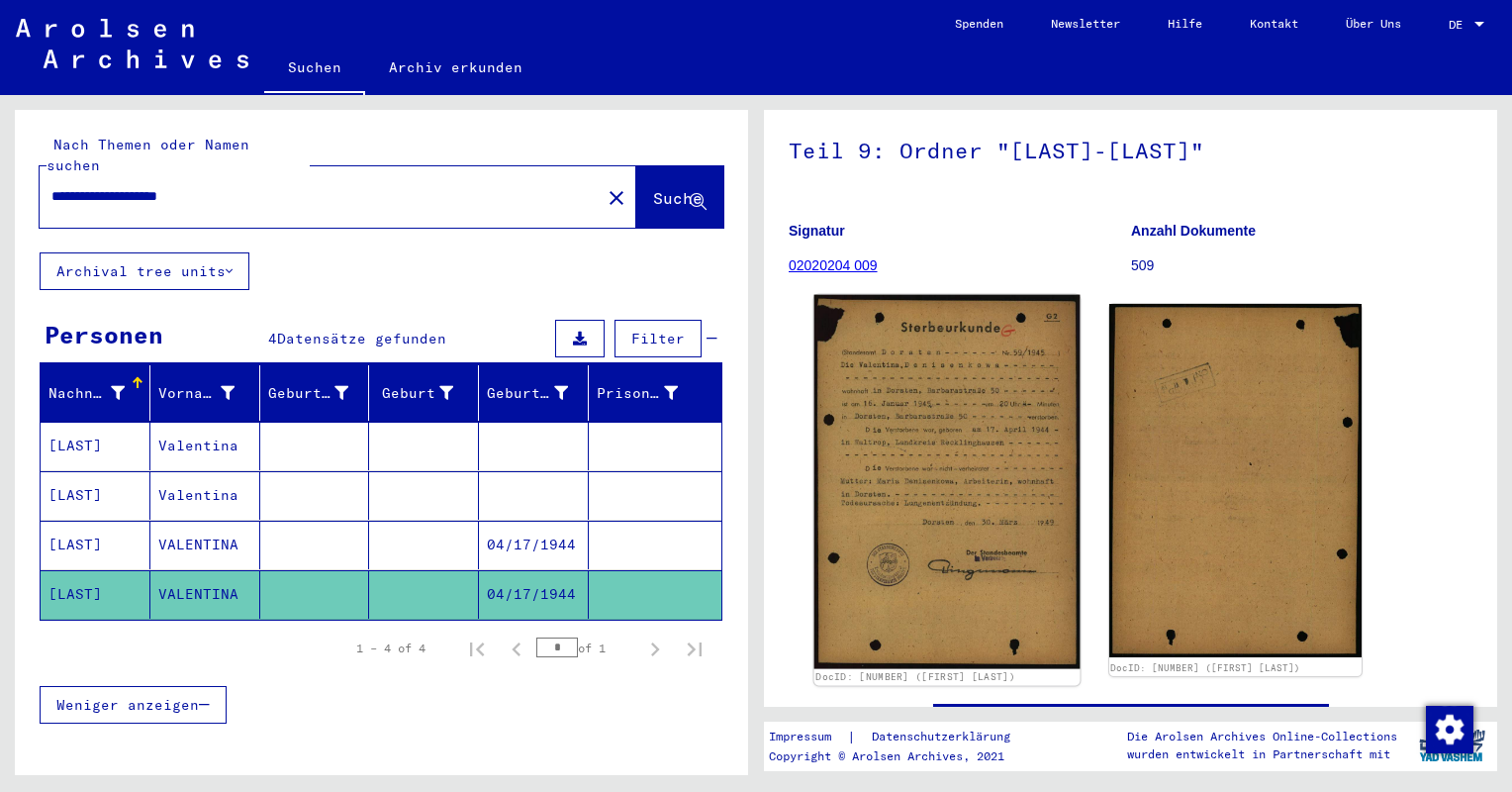 click 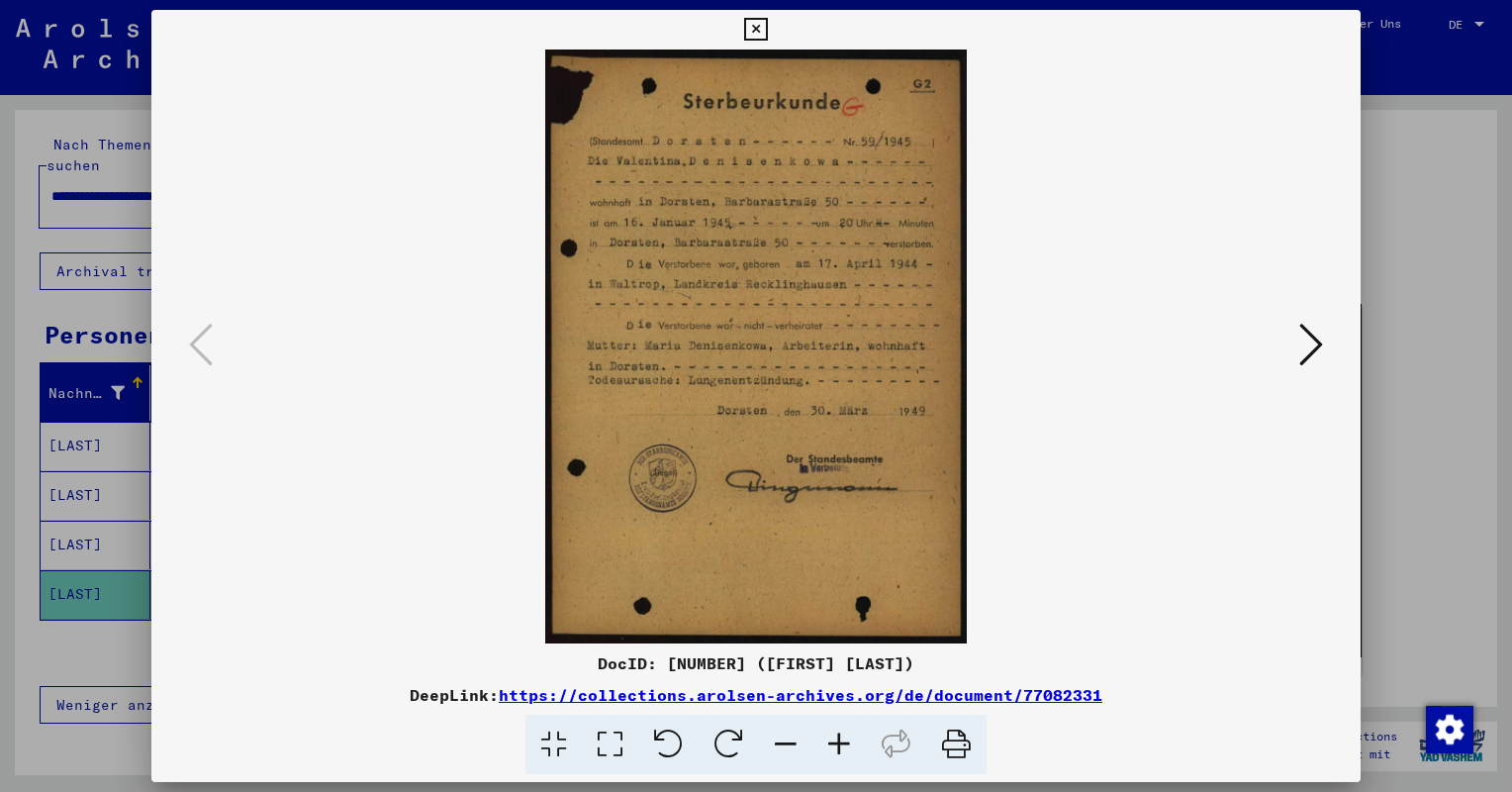 click at bounding box center [756, 396] 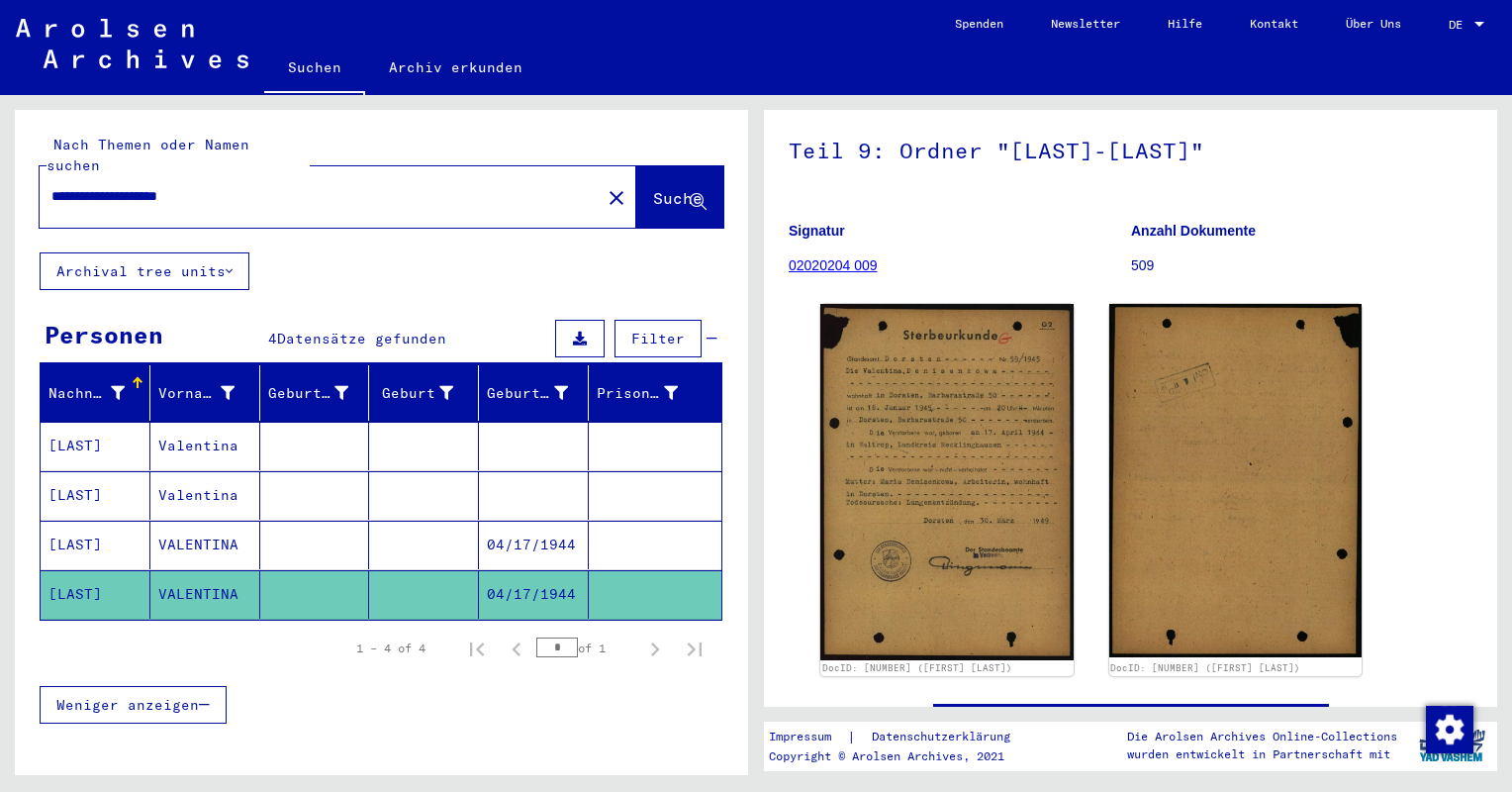 click on "**********" at bounding box center (320, 196) 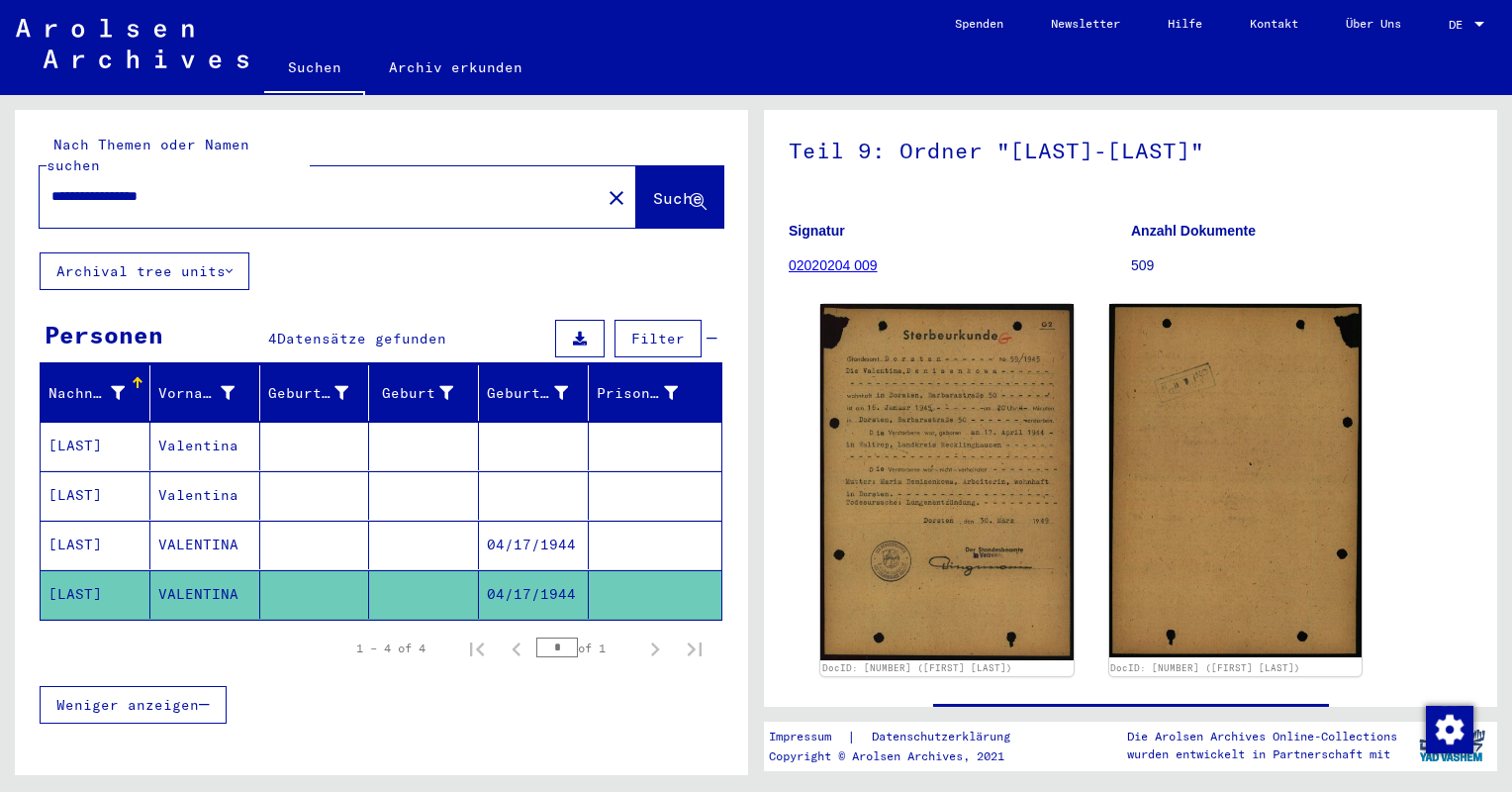 scroll, scrollTop: 0, scrollLeft: 0, axis: both 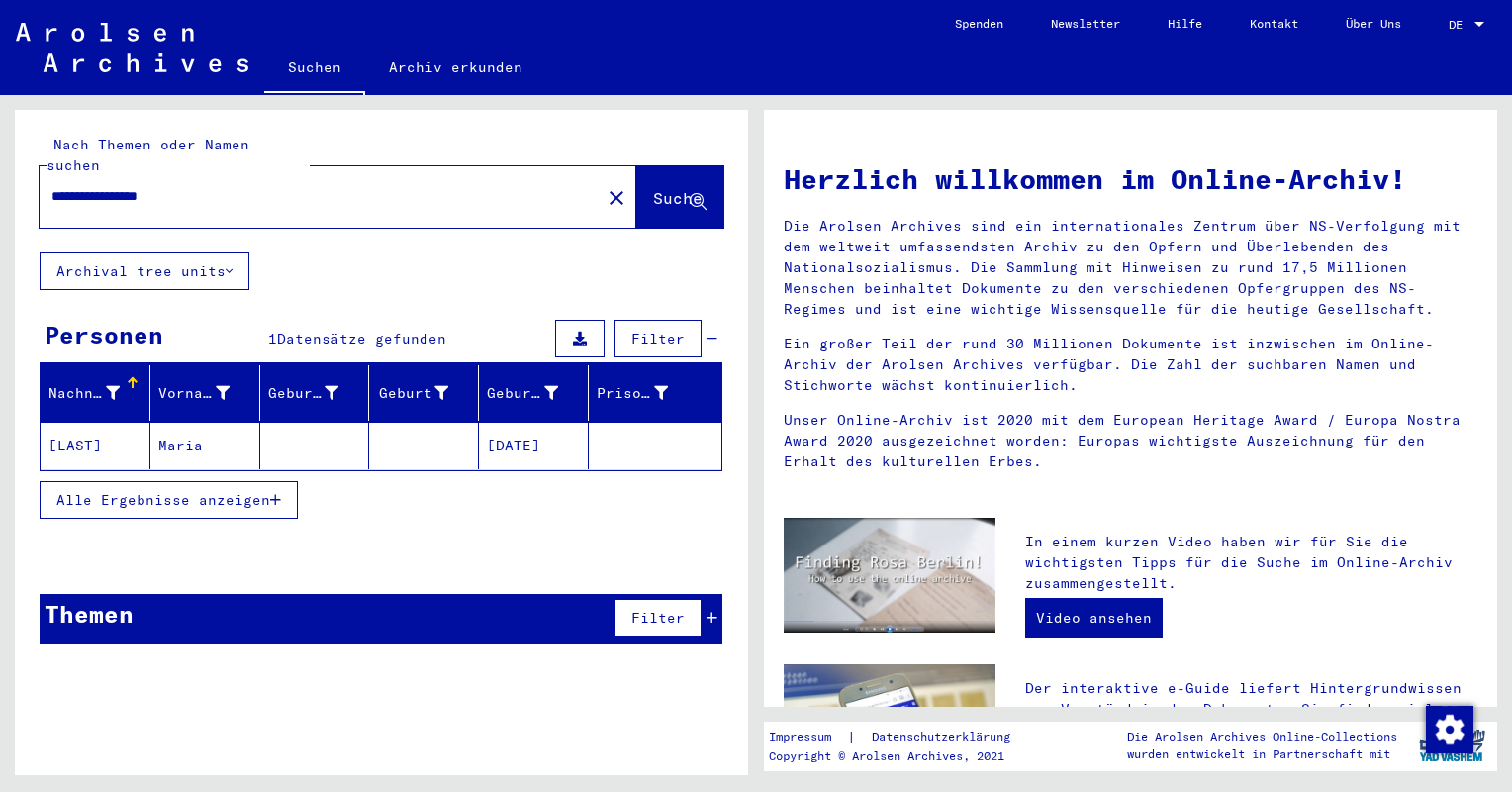 click on "[LAST]" 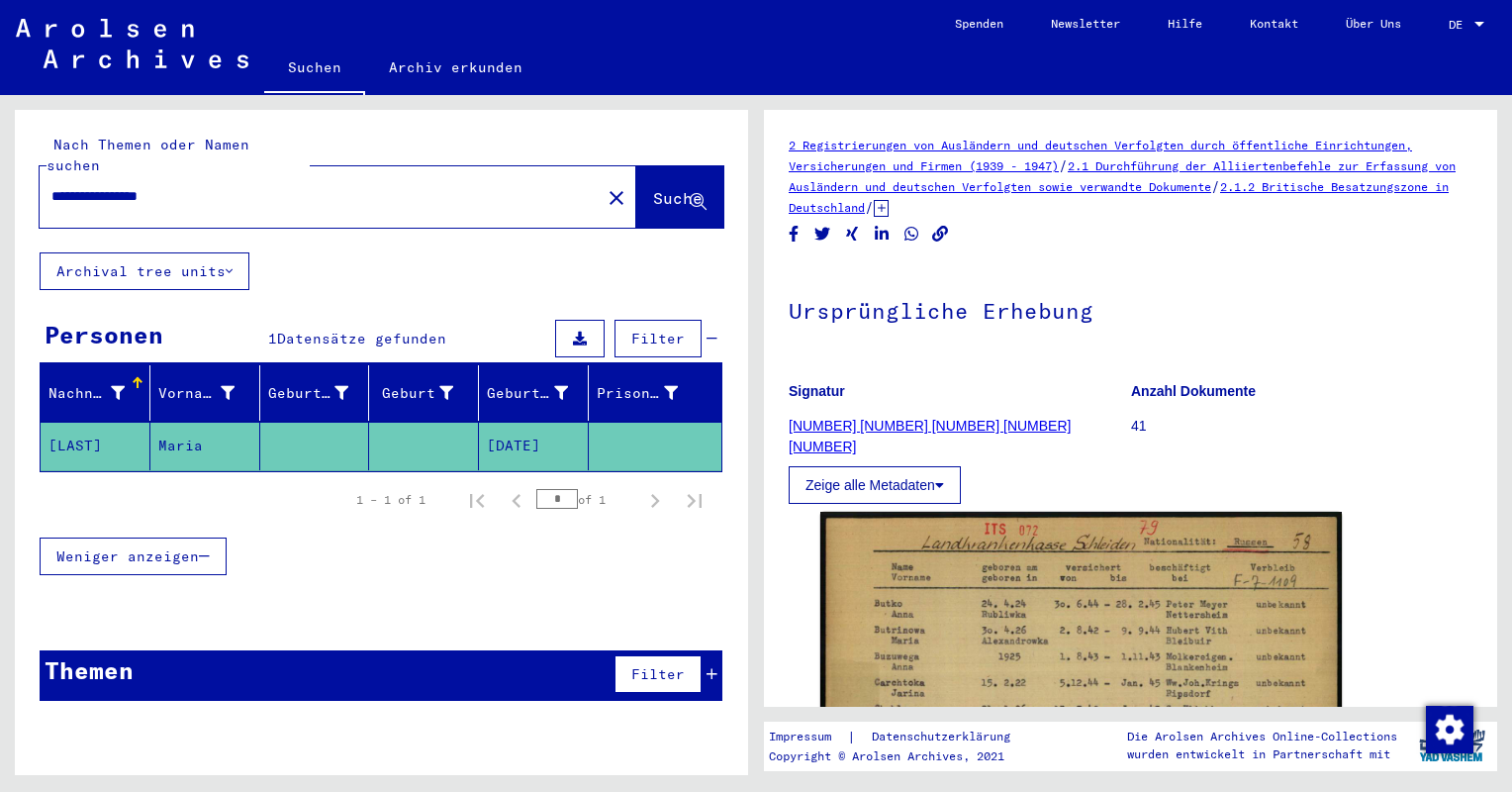 scroll, scrollTop: 0, scrollLeft: 0, axis: both 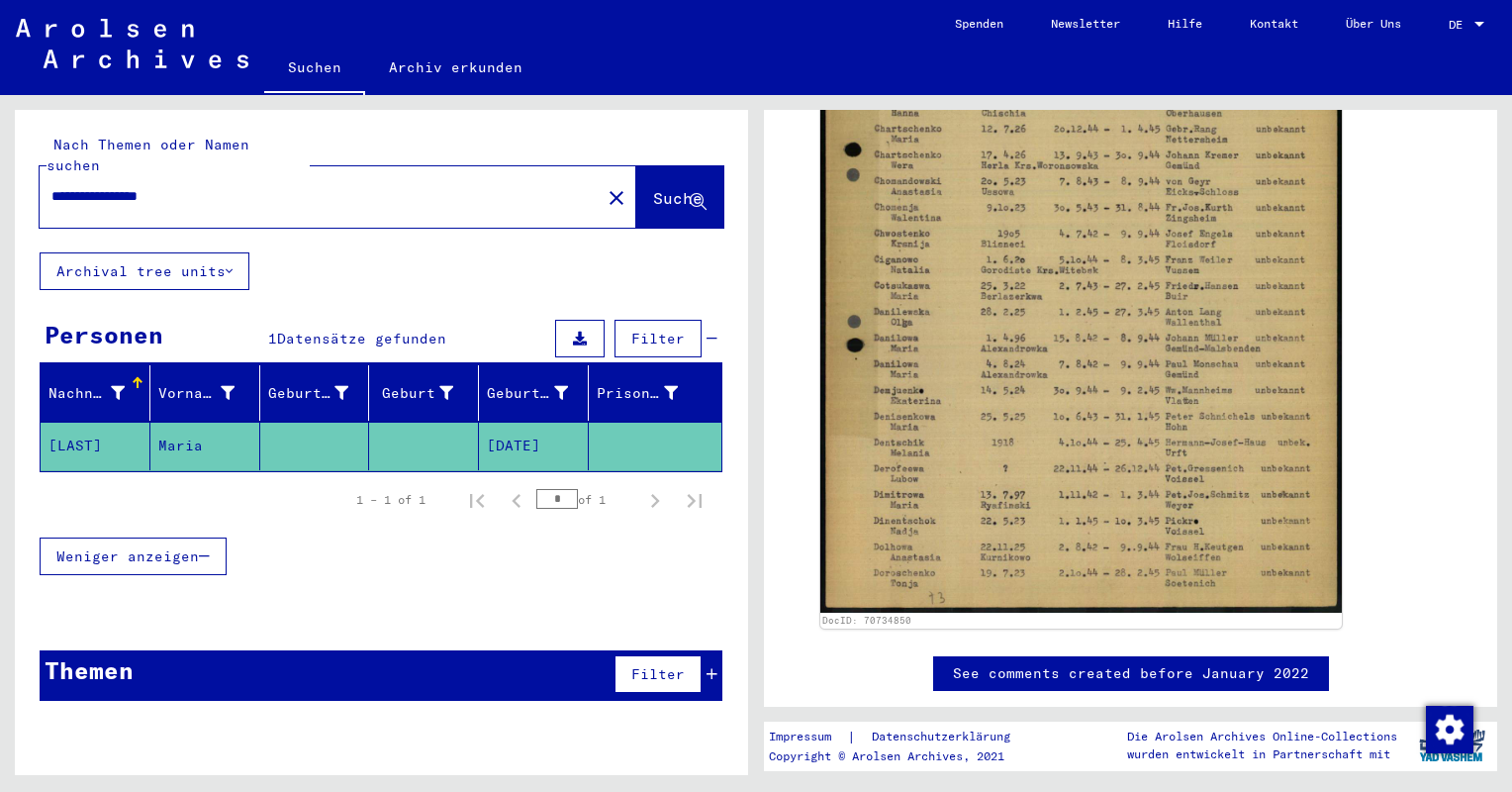 click on "**********" at bounding box center [320, 196] 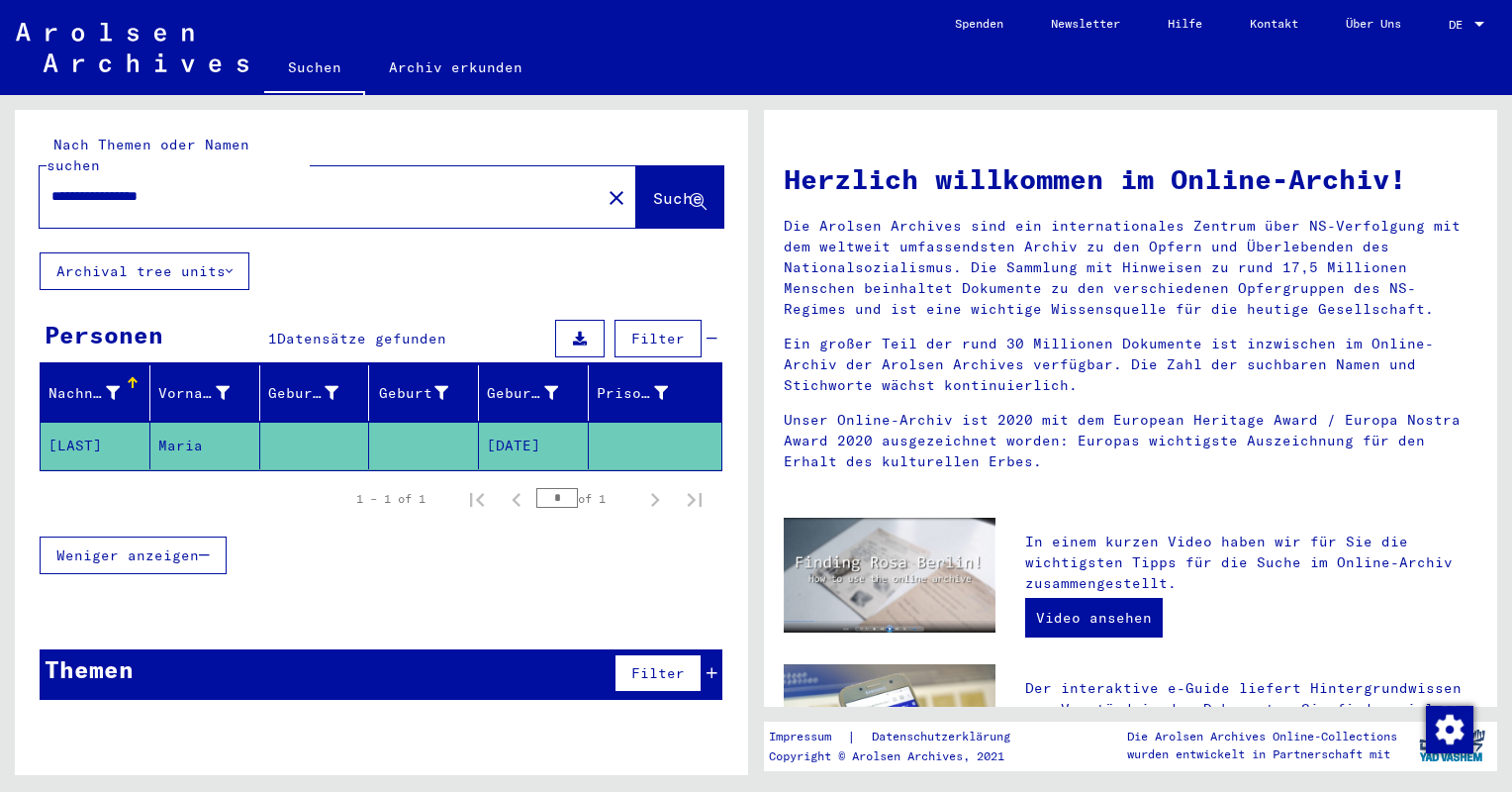 type on "**********" 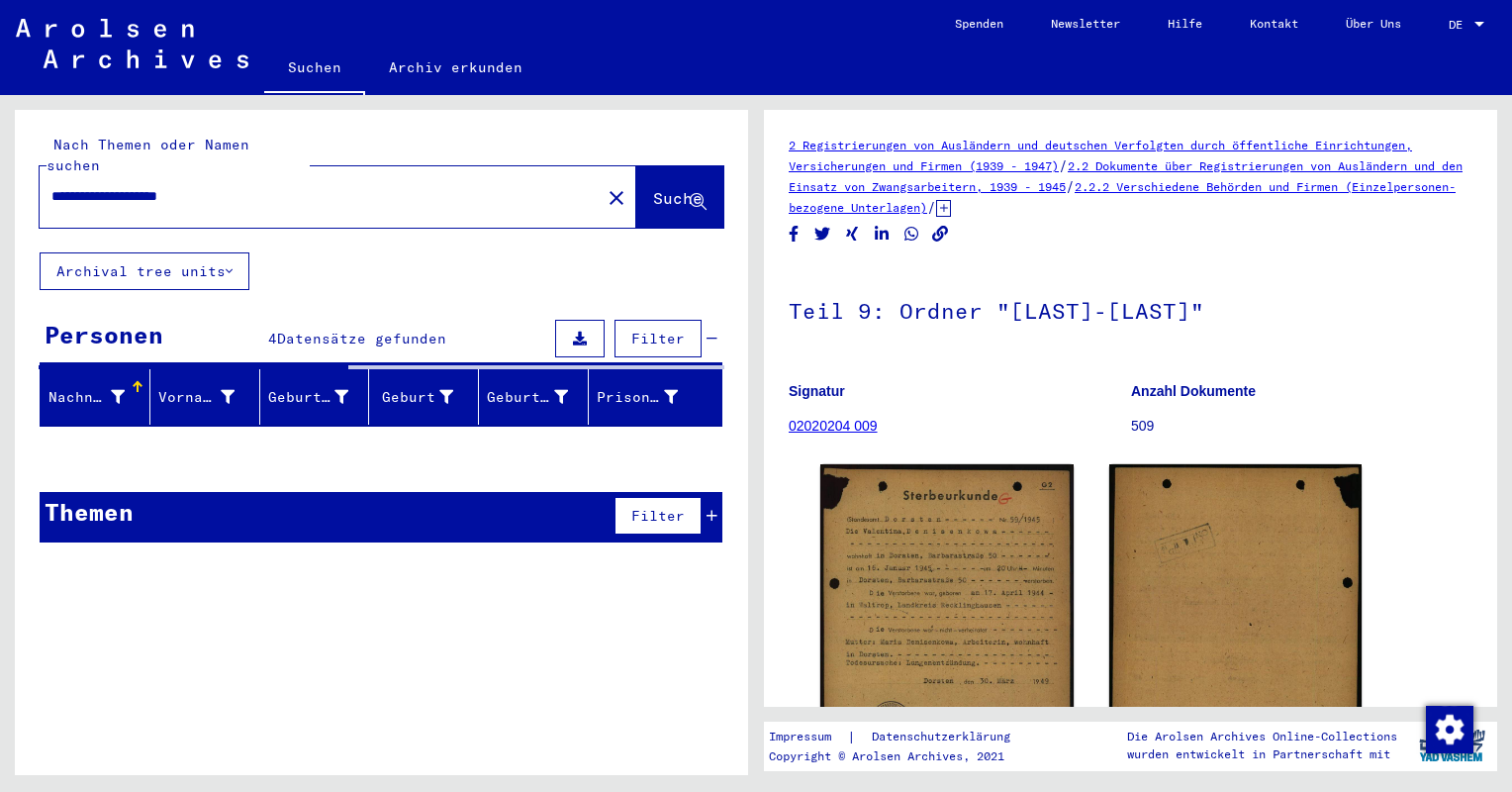 scroll, scrollTop: 0, scrollLeft: 0, axis: both 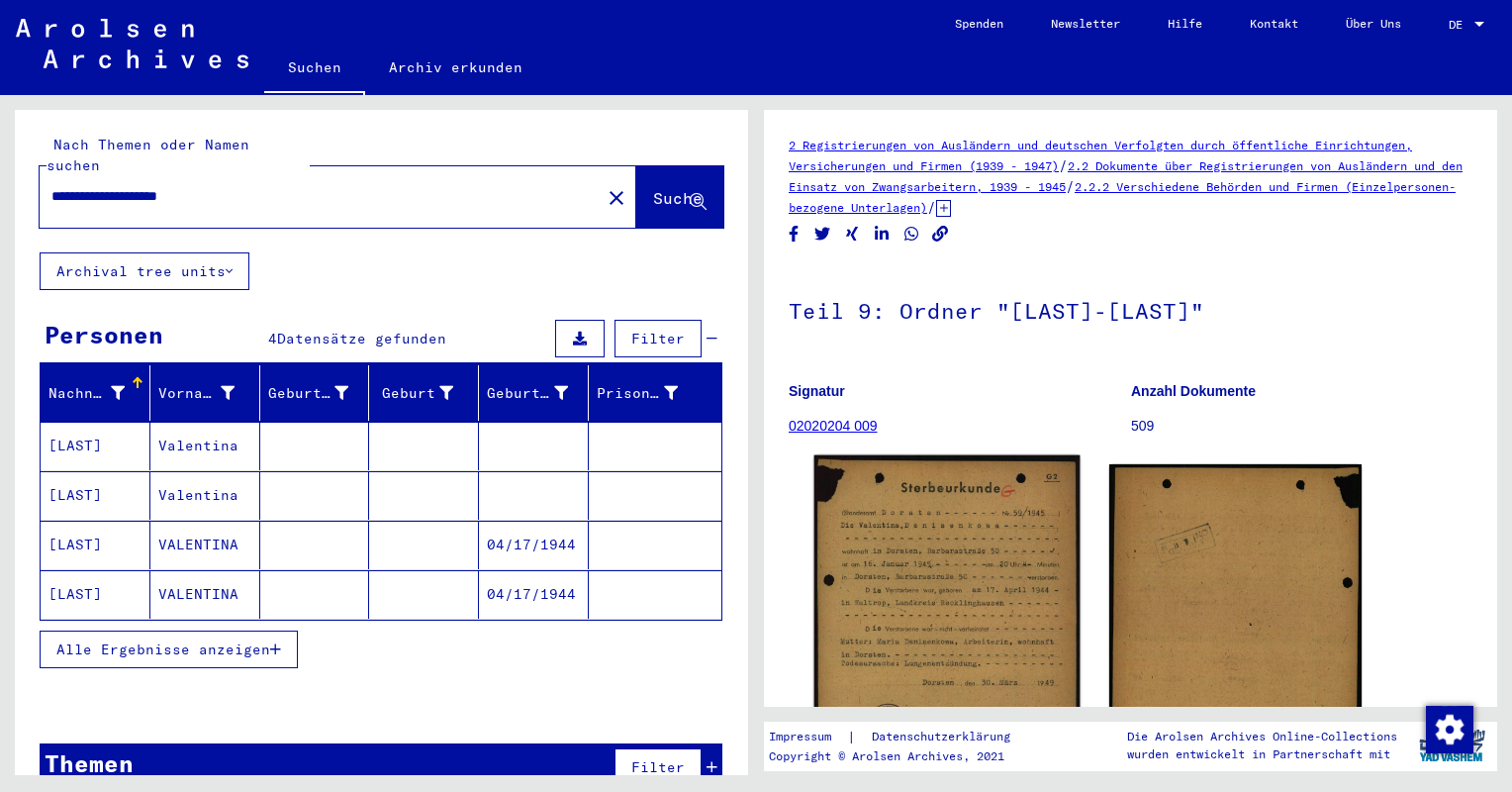 click 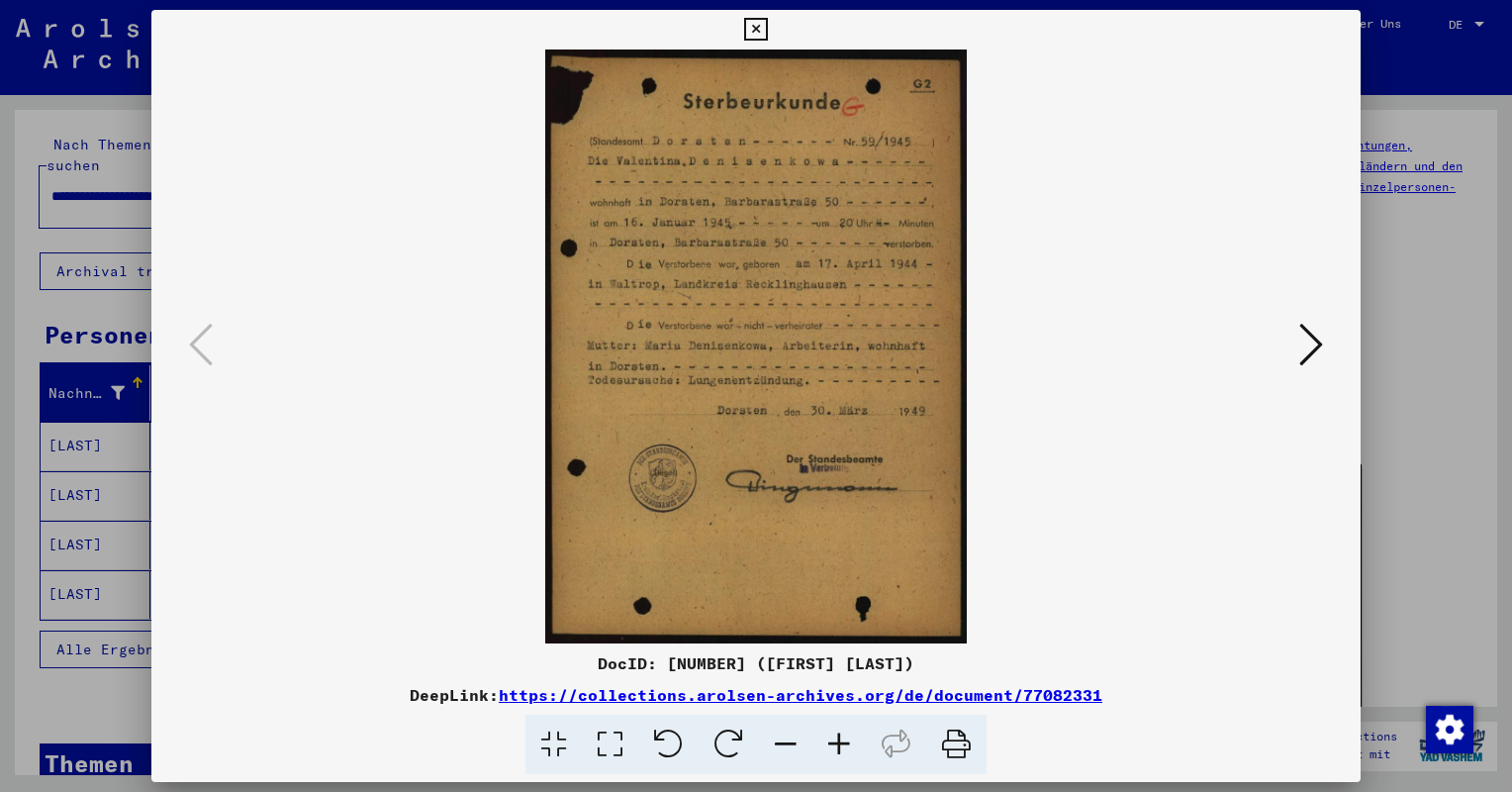 click at bounding box center (756, 396) 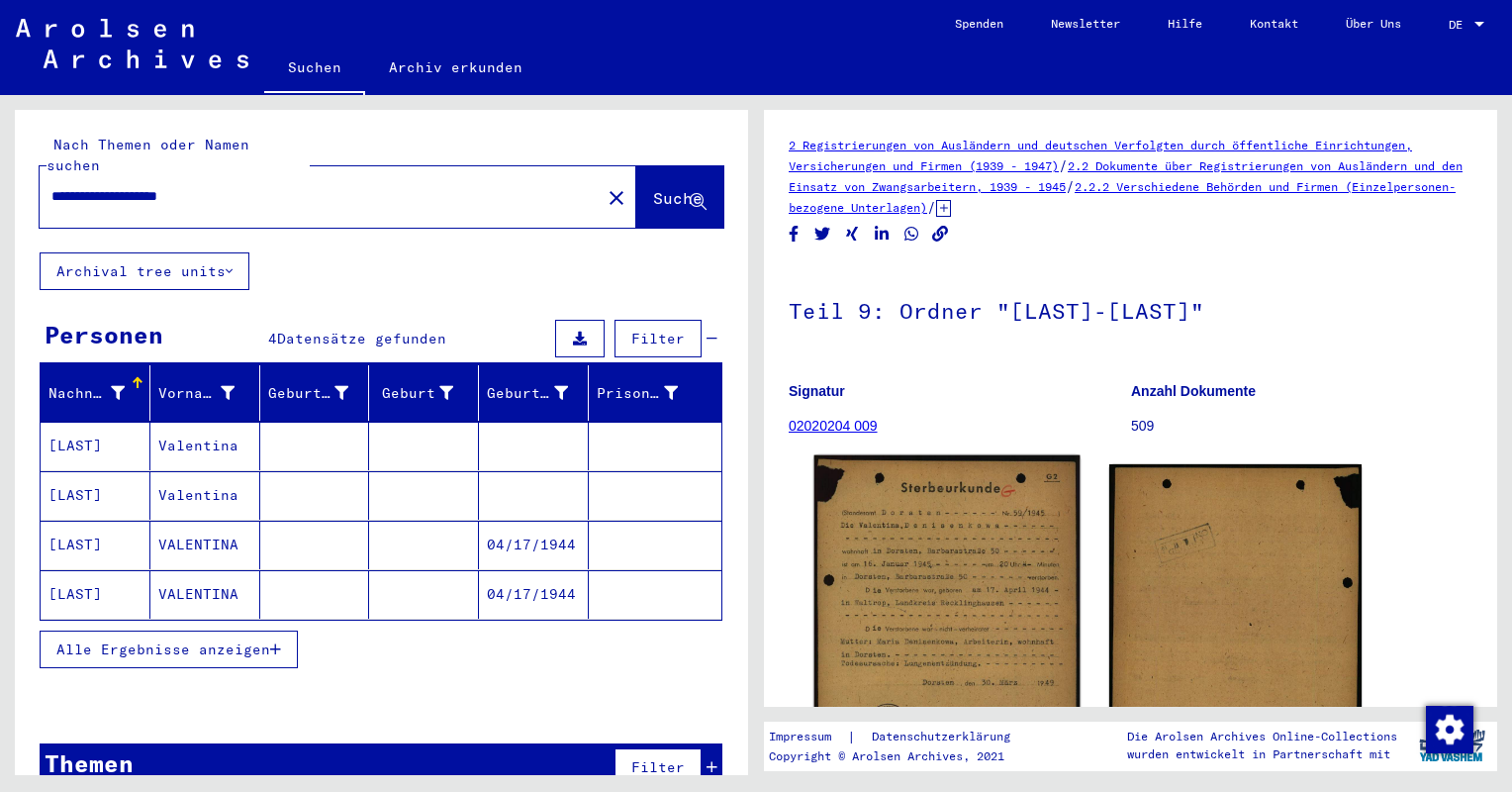 click 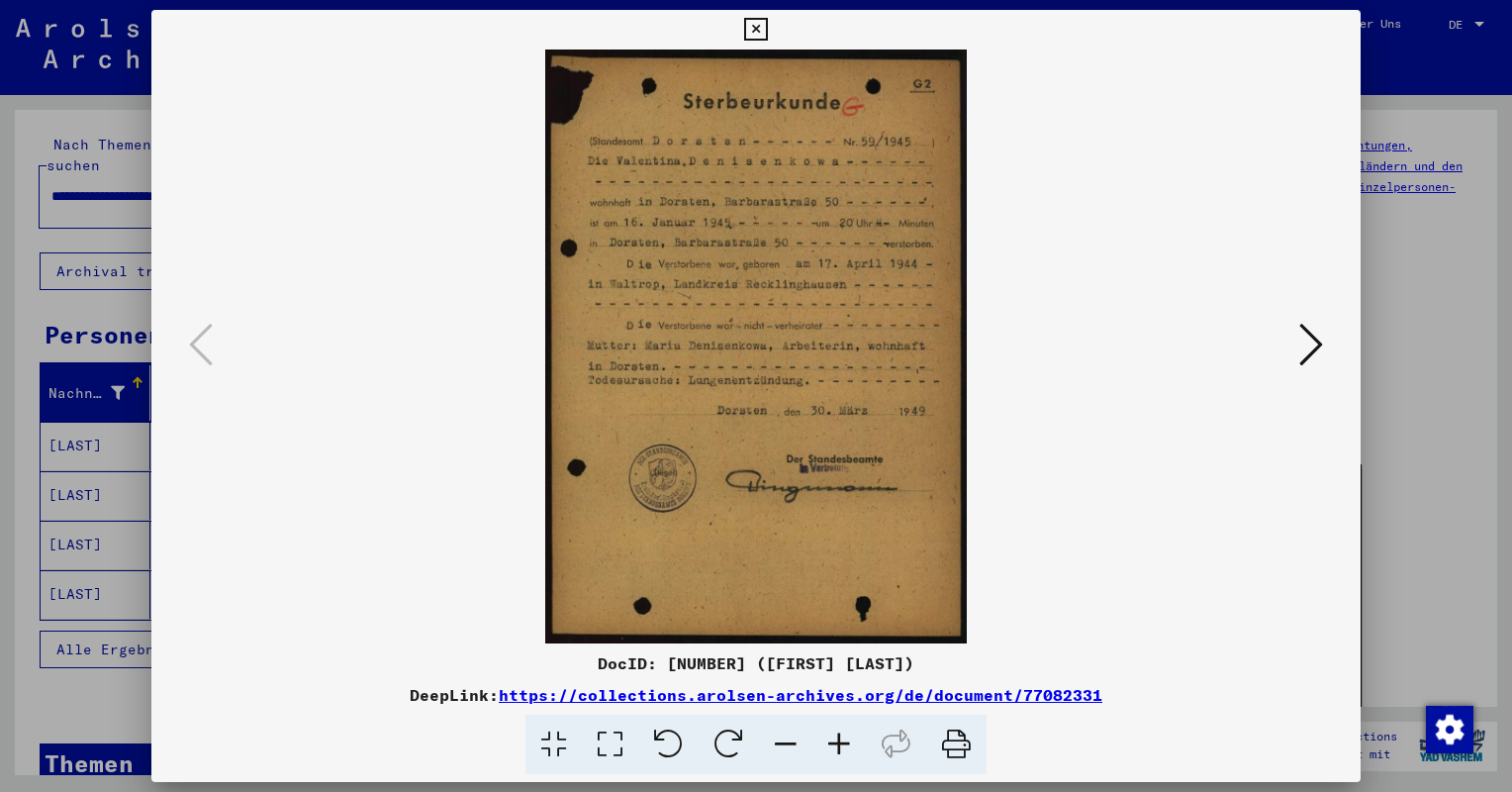 type 